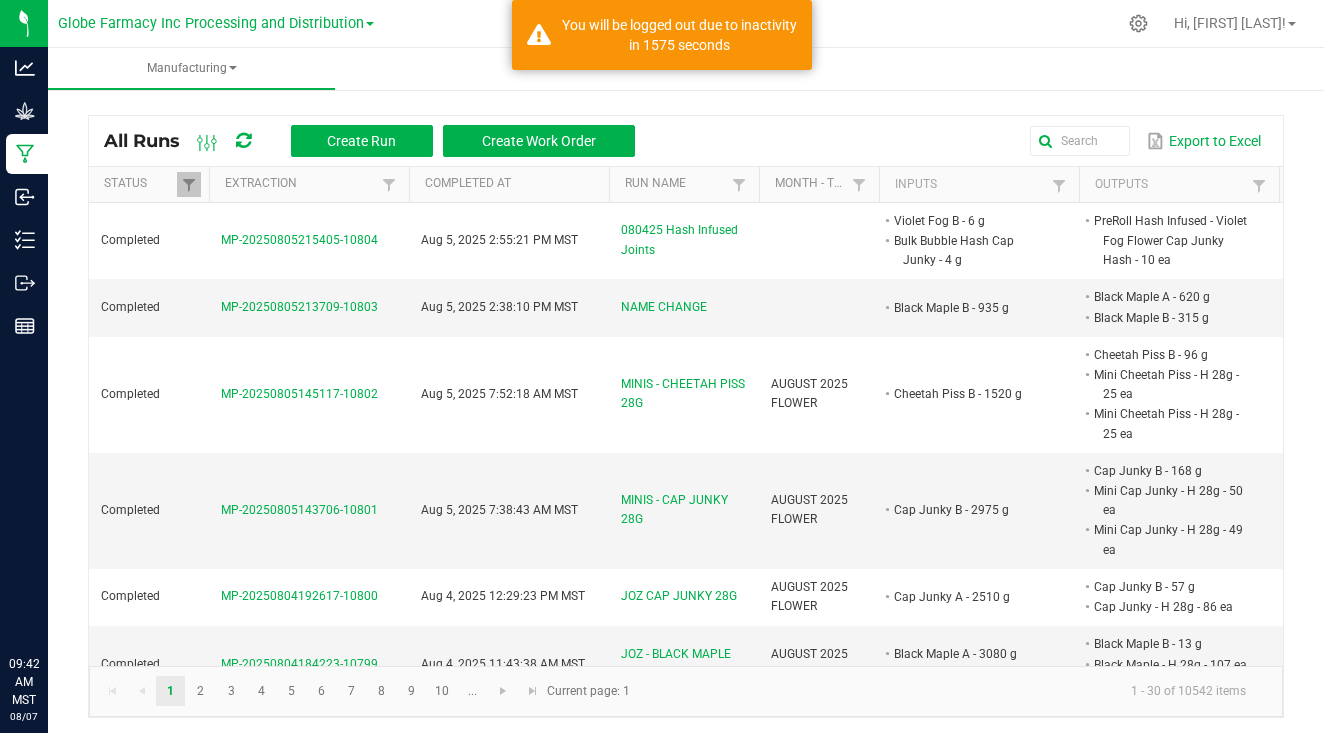 click on "Inventory" at bounding box center (27, 240) 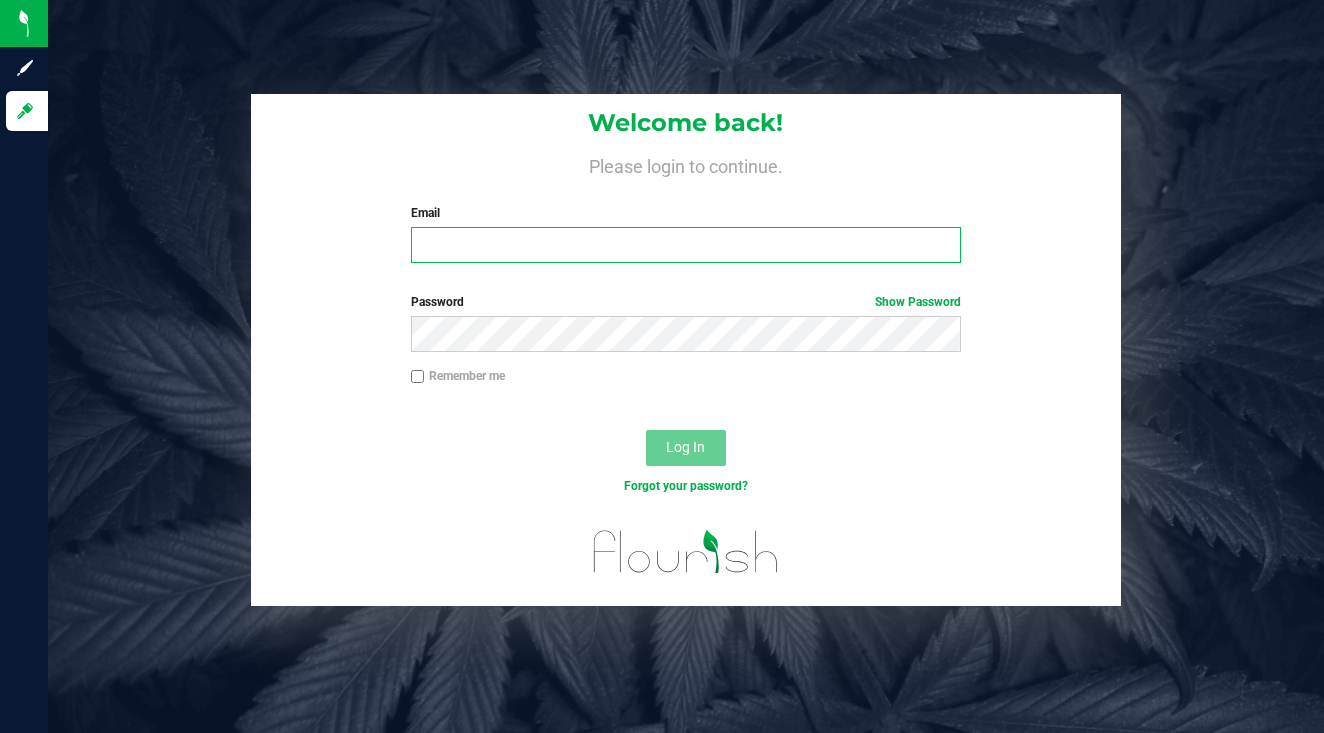 type on "[USERNAME]@[DOMAIN].org" 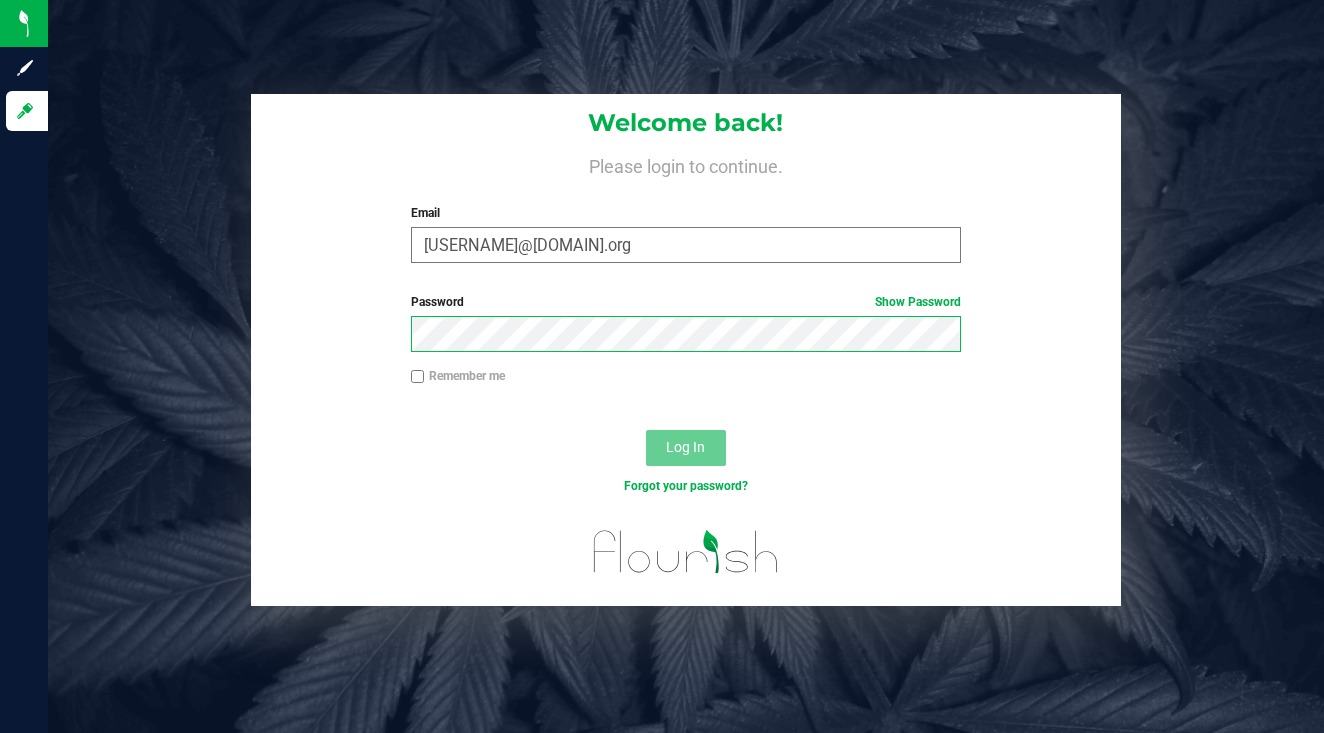 click on "Log In" at bounding box center [686, 448] 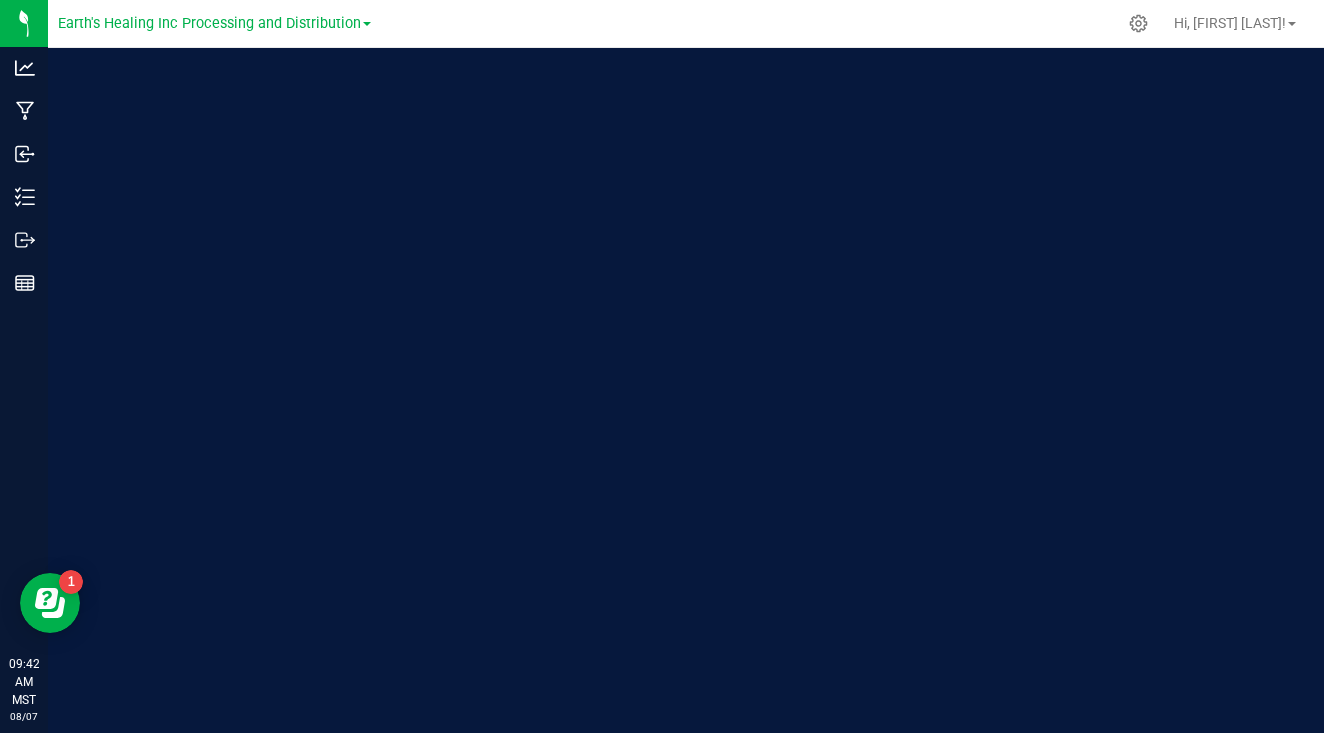 scroll, scrollTop: 0, scrollLeft: 0, axis: both 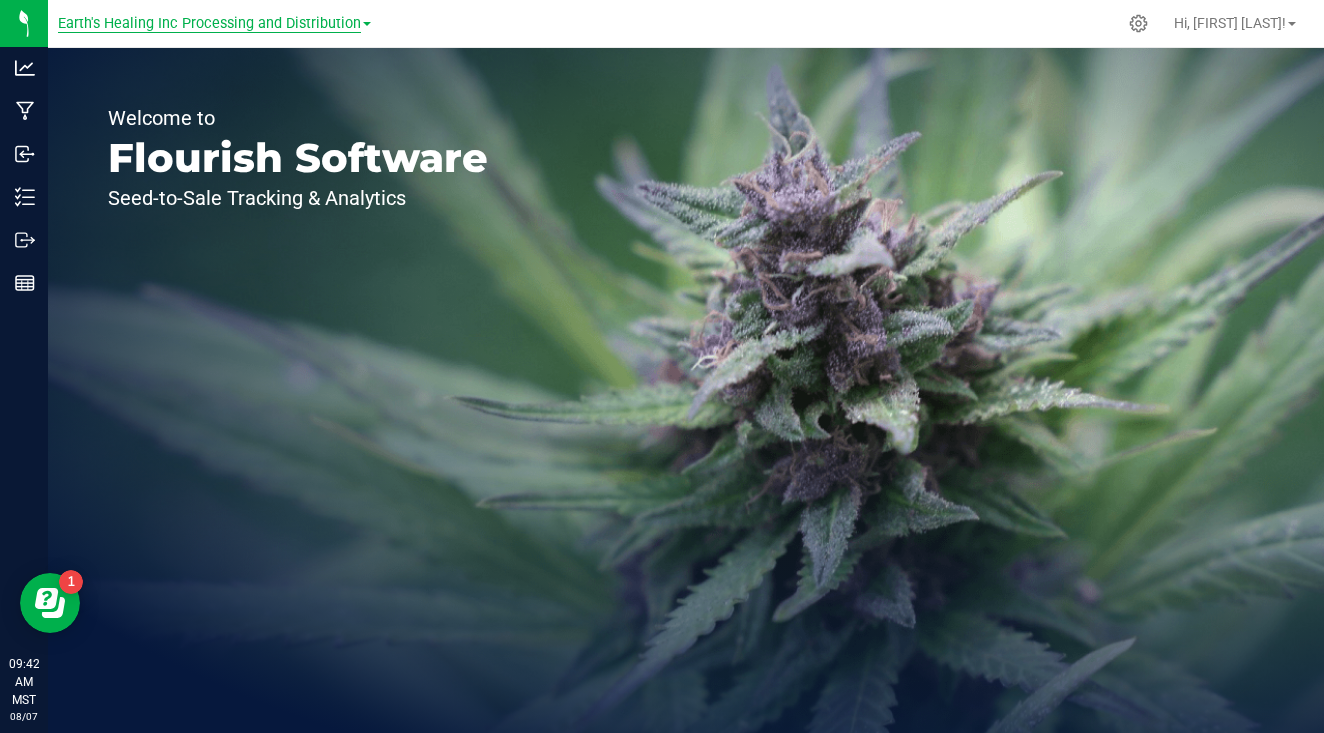 click on "Earth's Healing Inc Processing and Distribution" at bounding box center (209, 24) 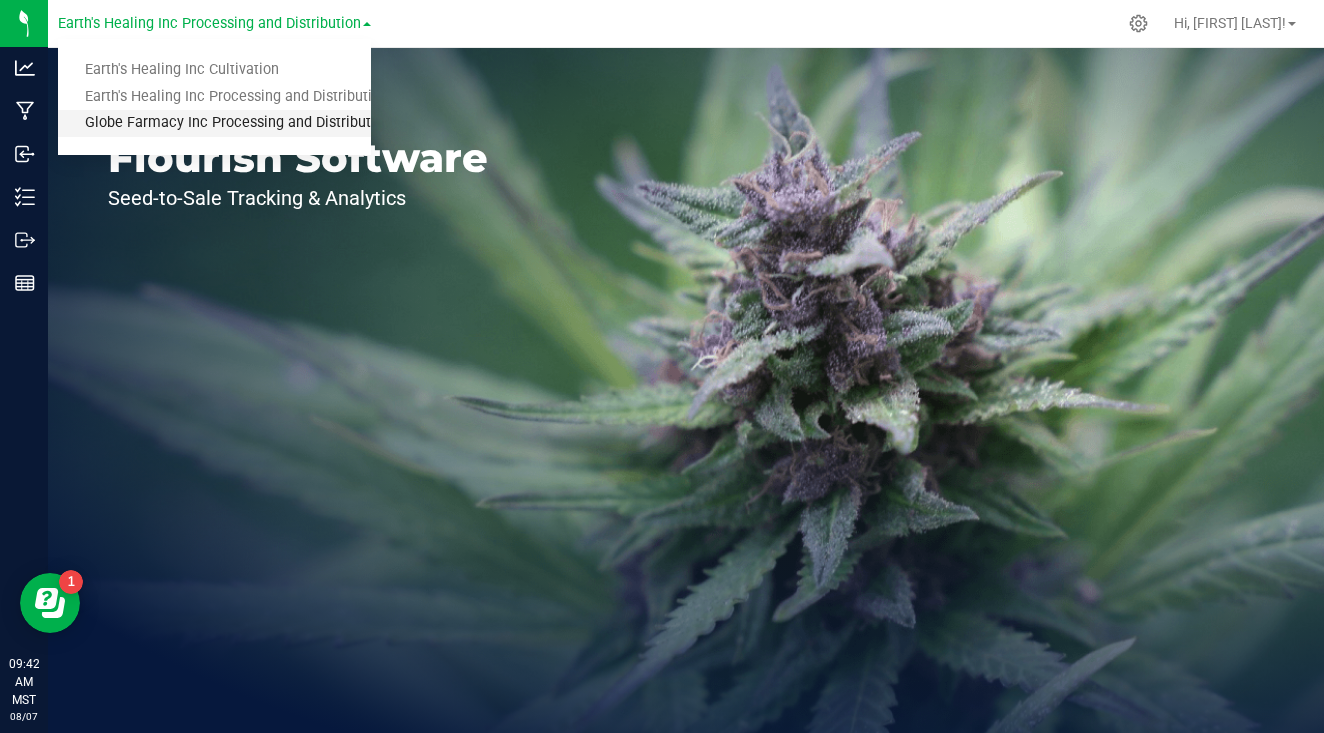 click on "Globe Farmacy Inc Processing and Distribution" at bounding box center [214, 123] 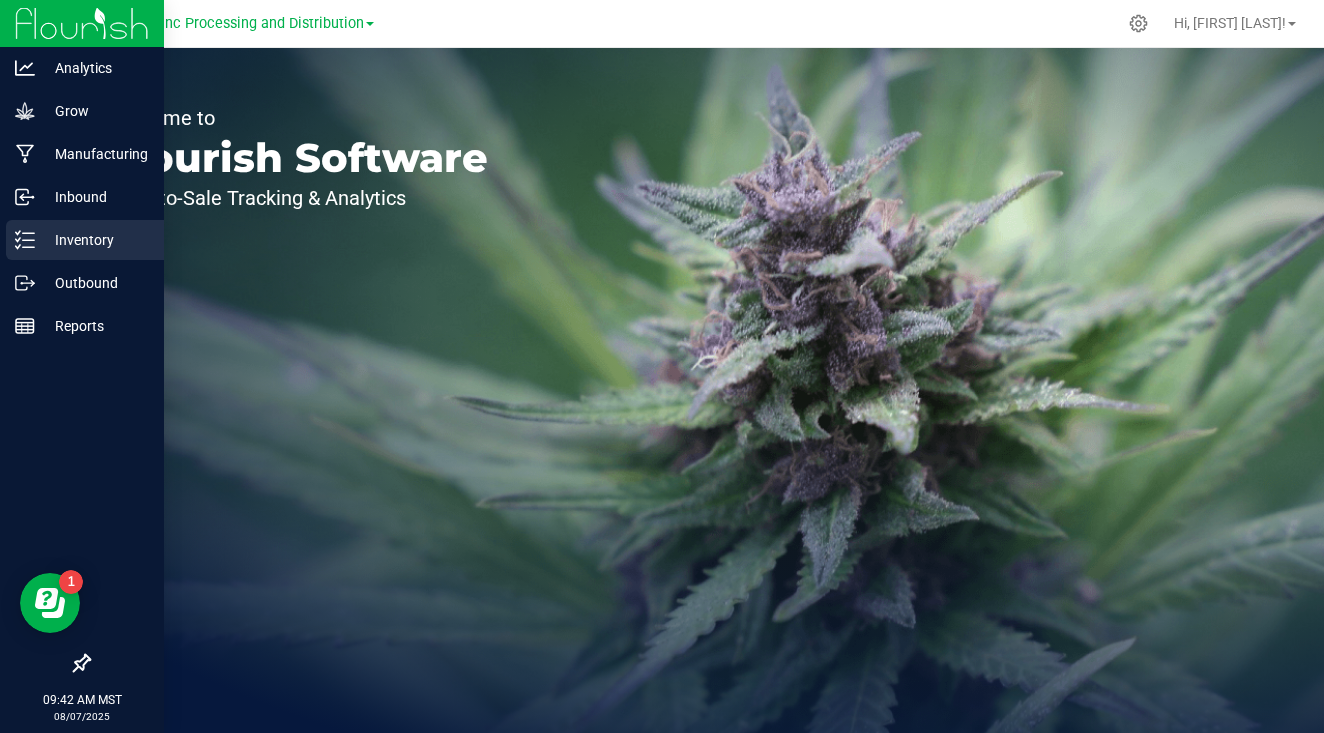 click 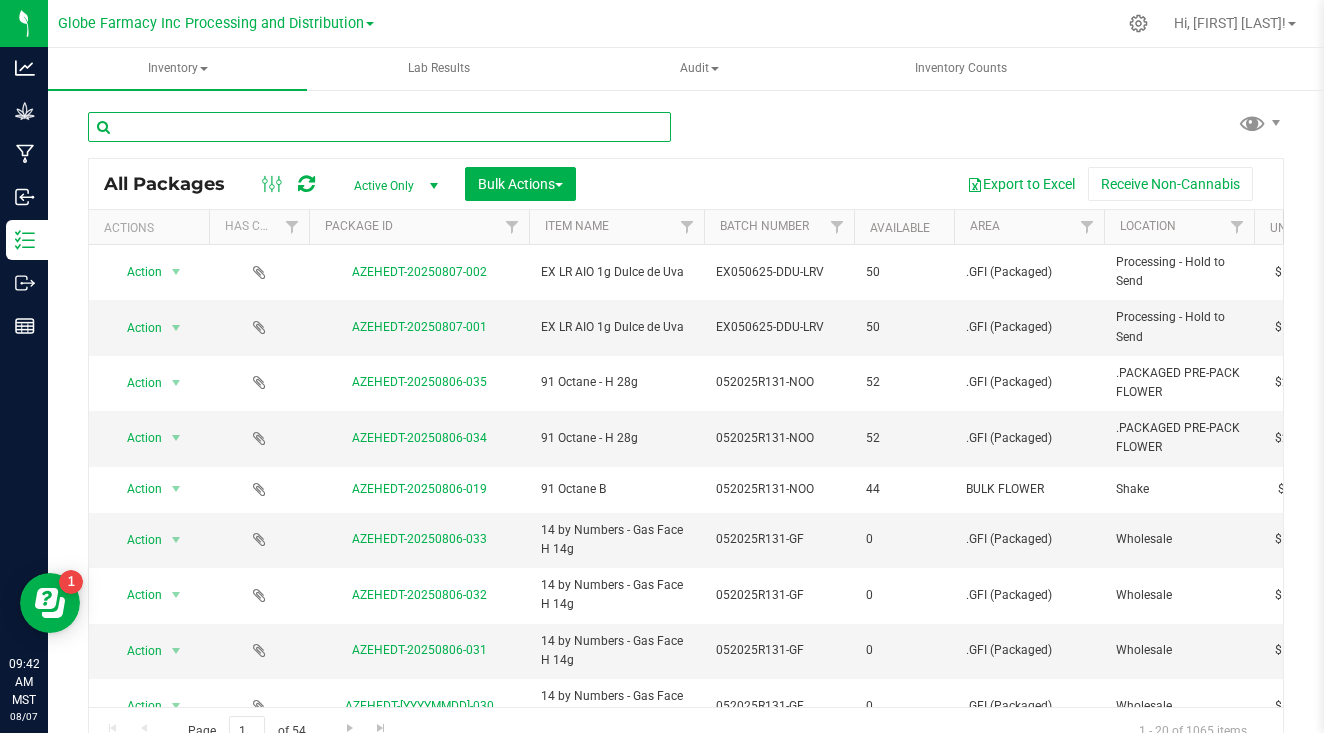 click at bounding box center [379, 127] 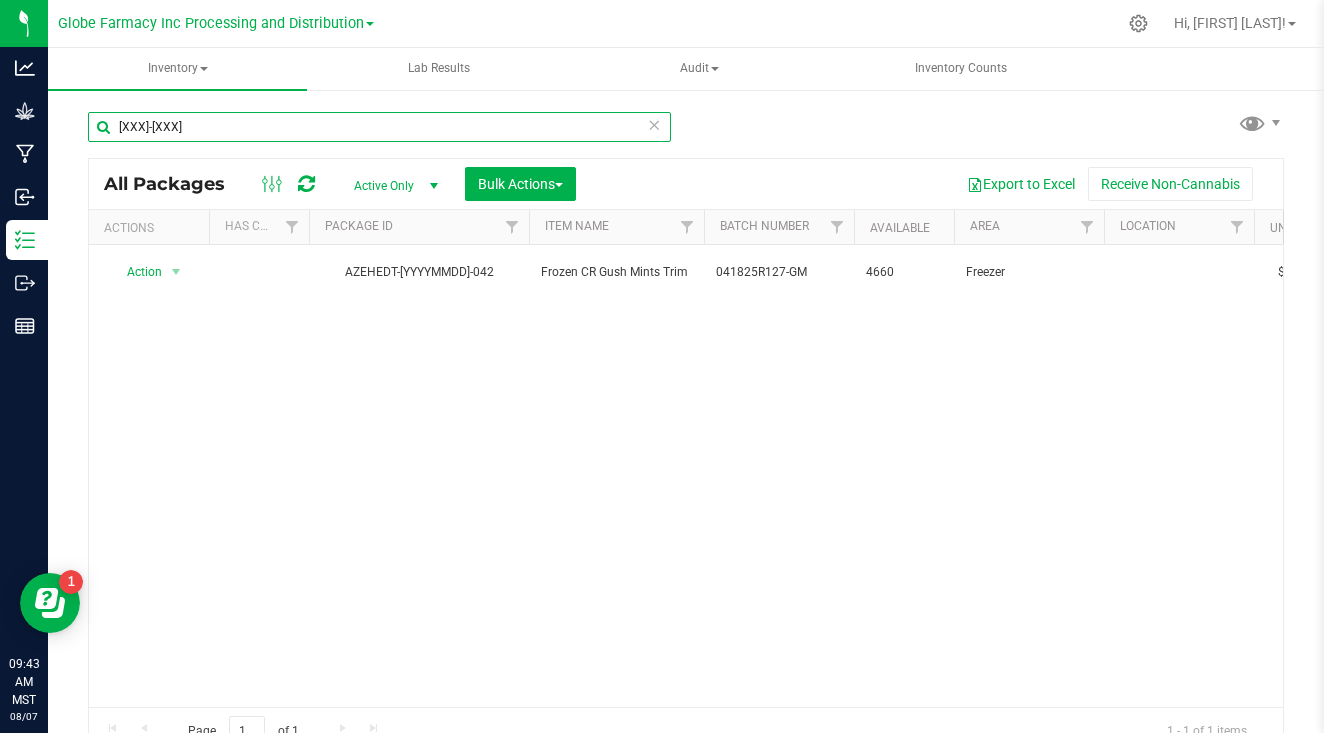 type on "[XXX]-[XXX]" 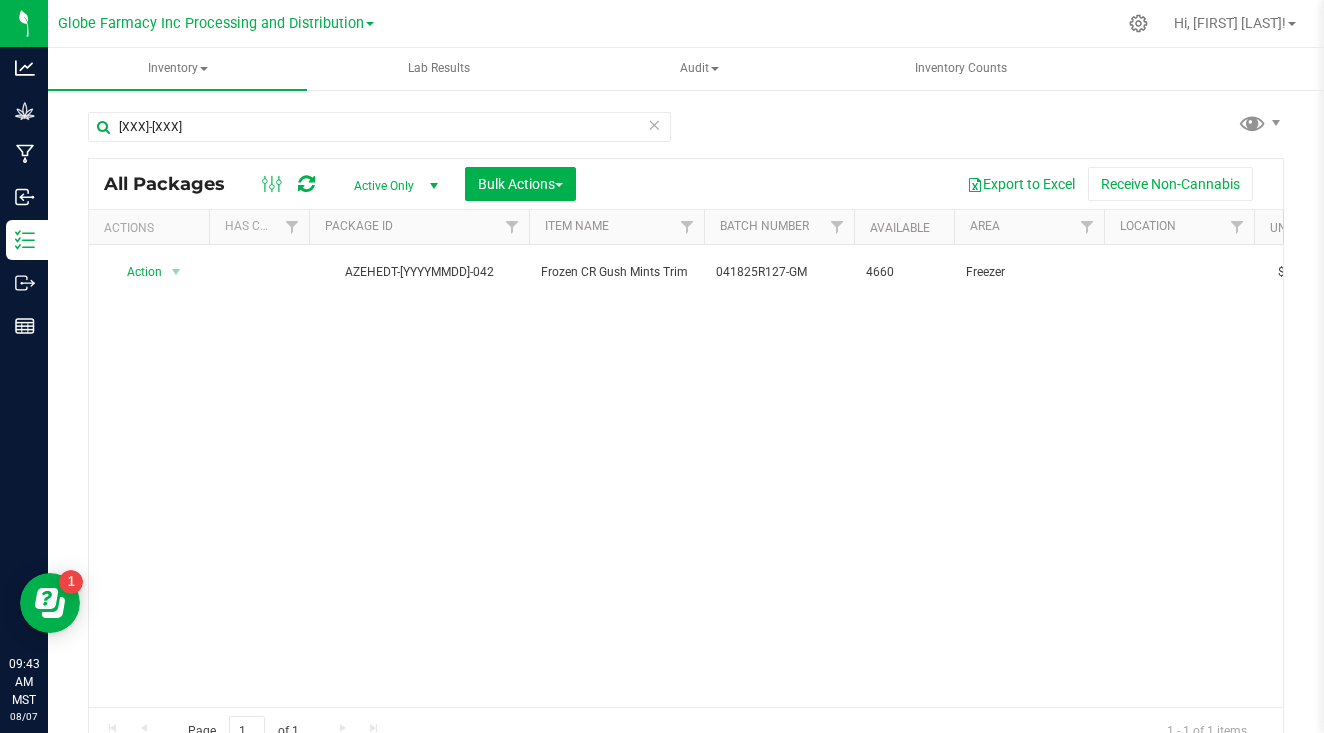 click on "Bulk Actions" at bounding box center [520, 184] 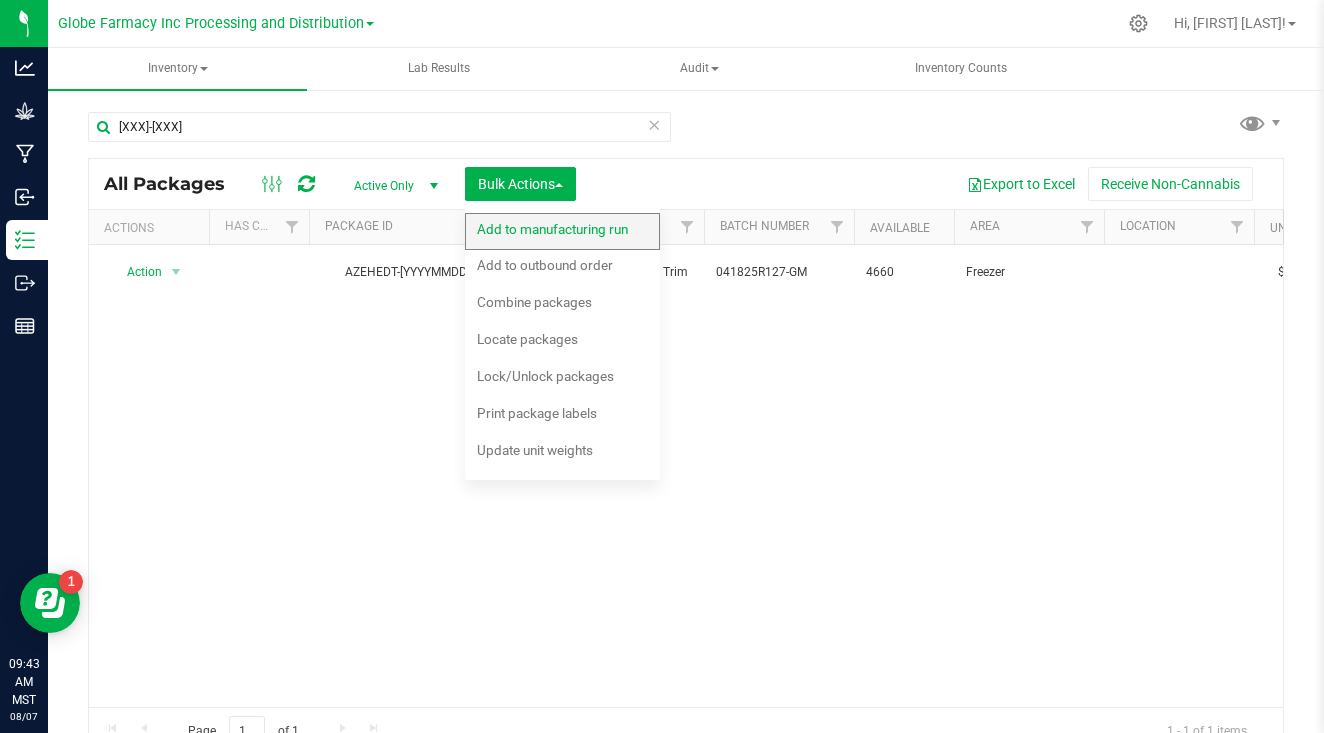 click on "Add to manufacturing run" at bounding box center [552, 229] 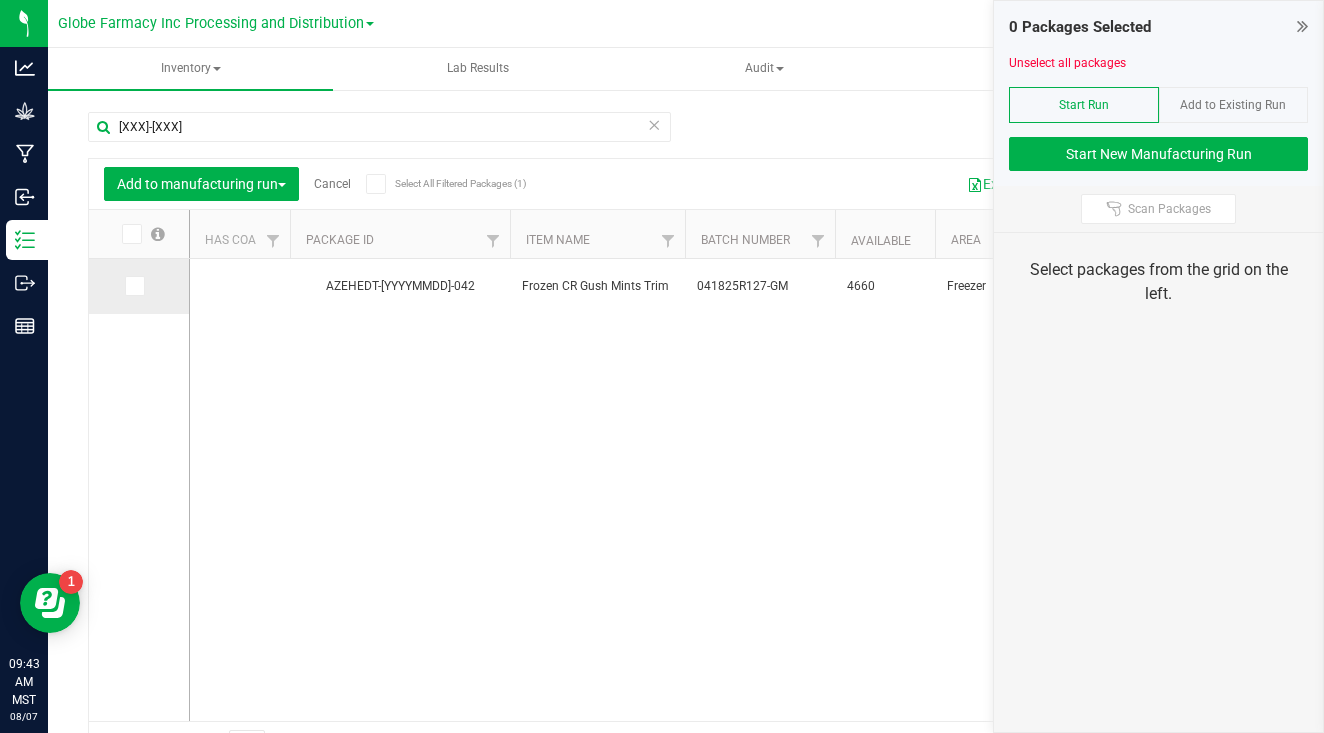 click at bounding box center (133, 286) 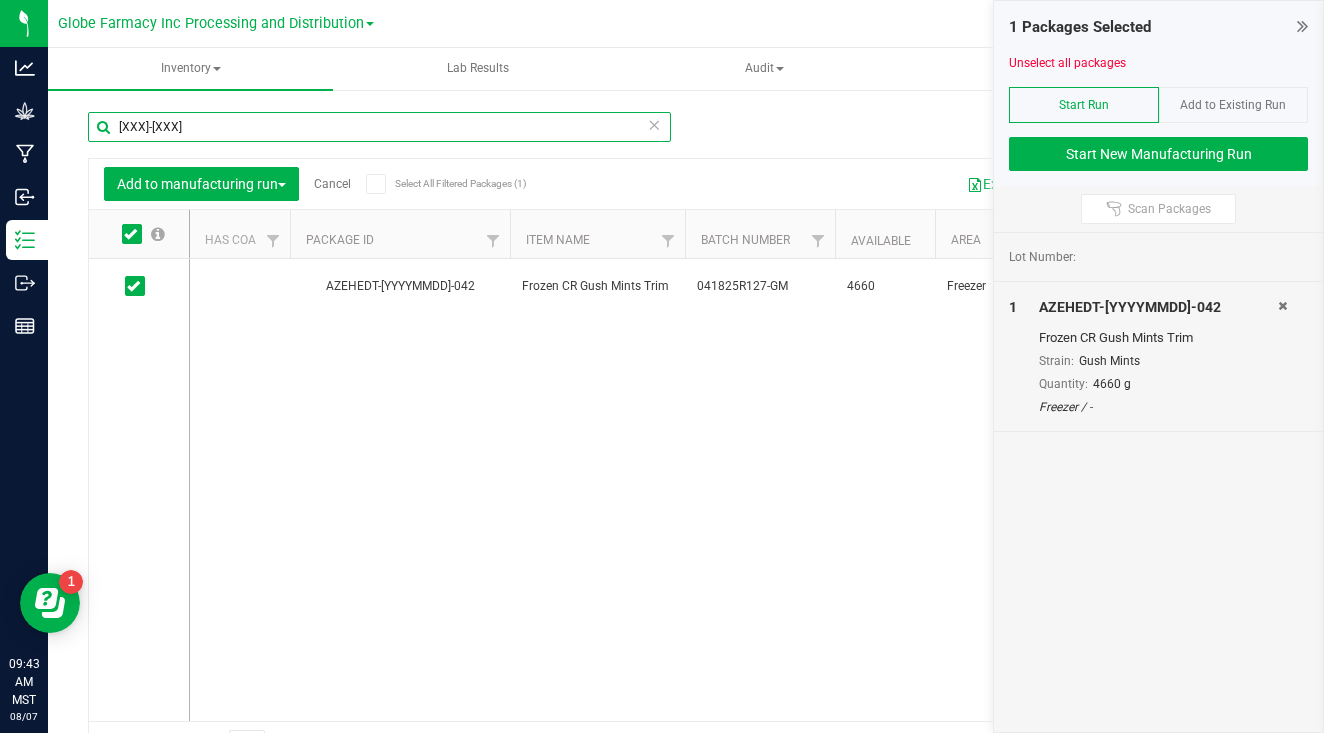 click on "[XXX]-[XXX]" at bounding box center (379, 127) 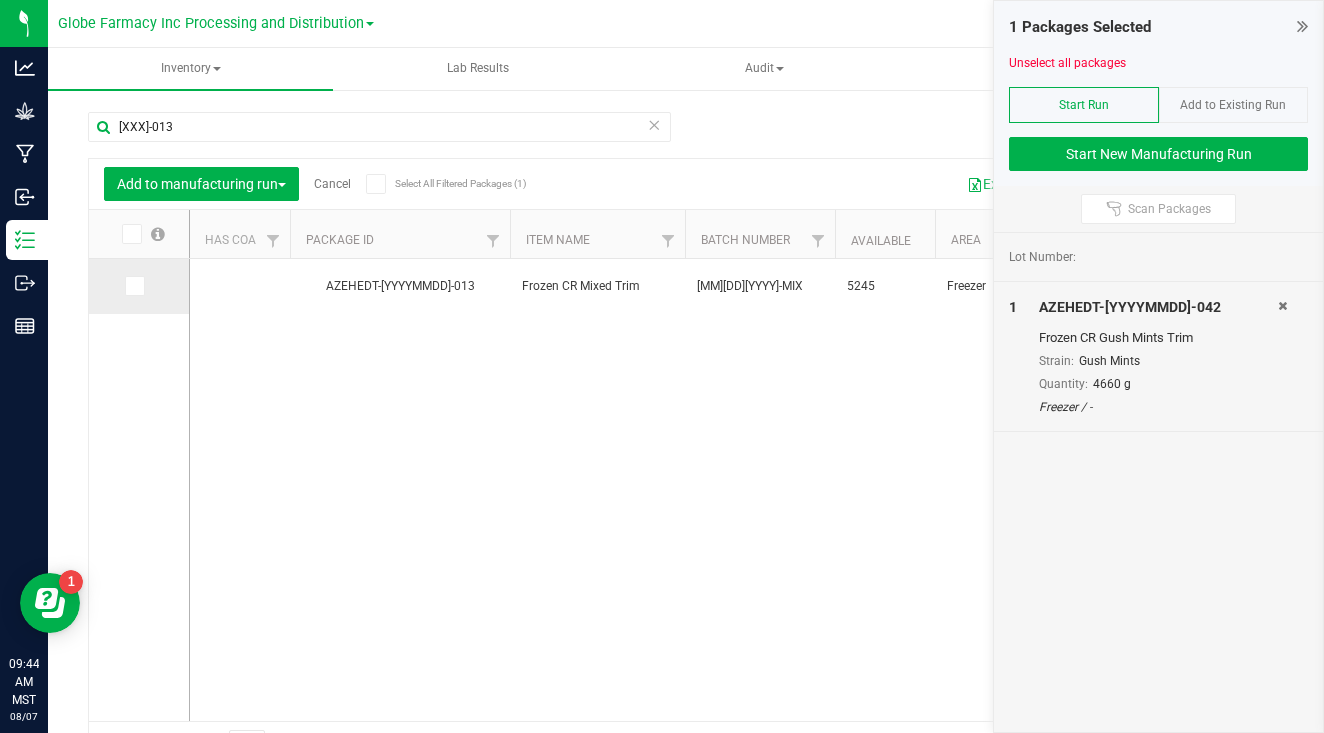 click at bounding box center (133, 286) 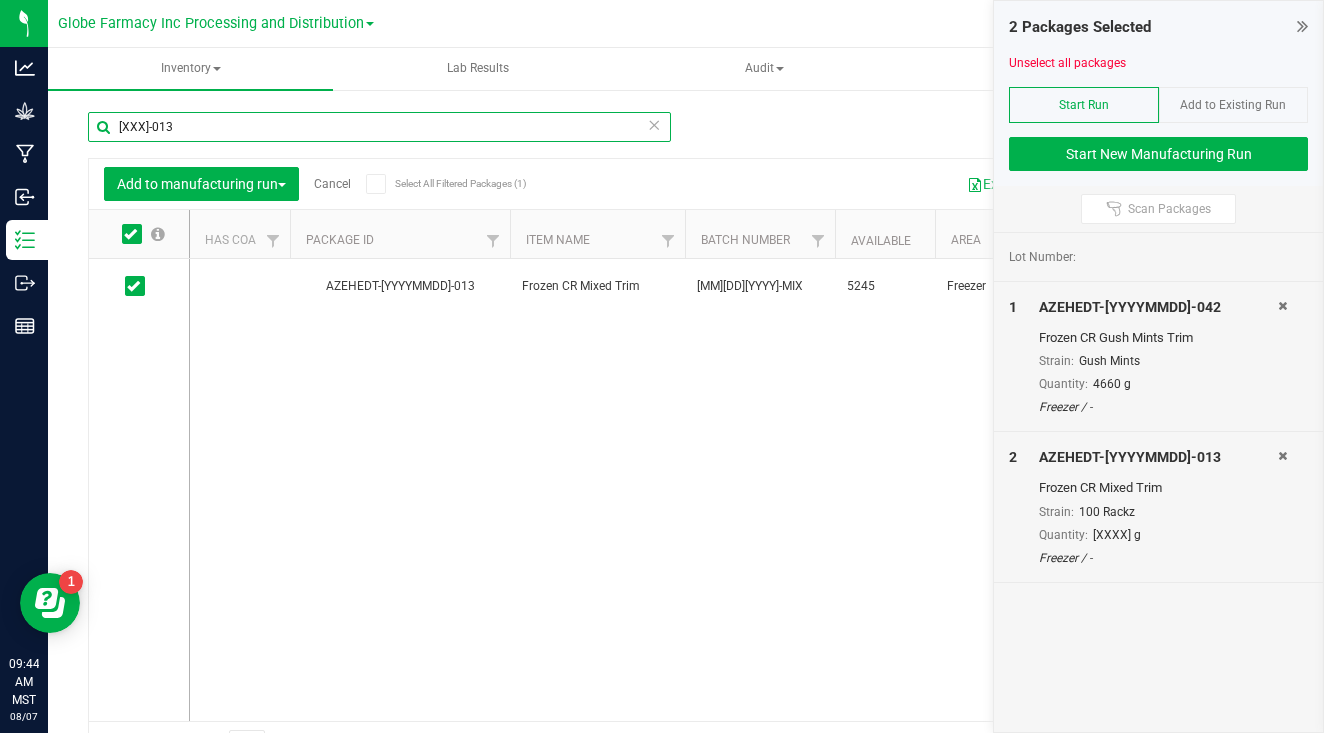 click on "[XXX]-013" at bounding box center [379, 127] 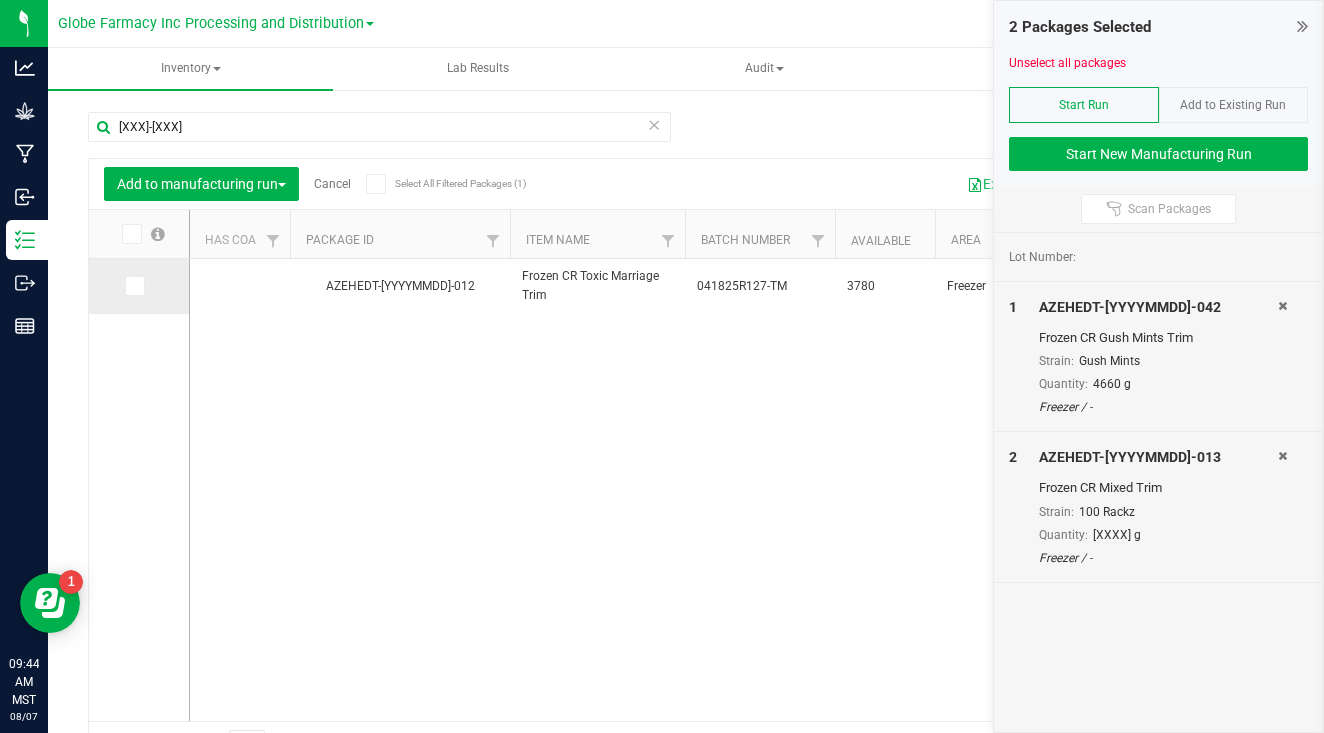 click at bounding box center (133, 286) 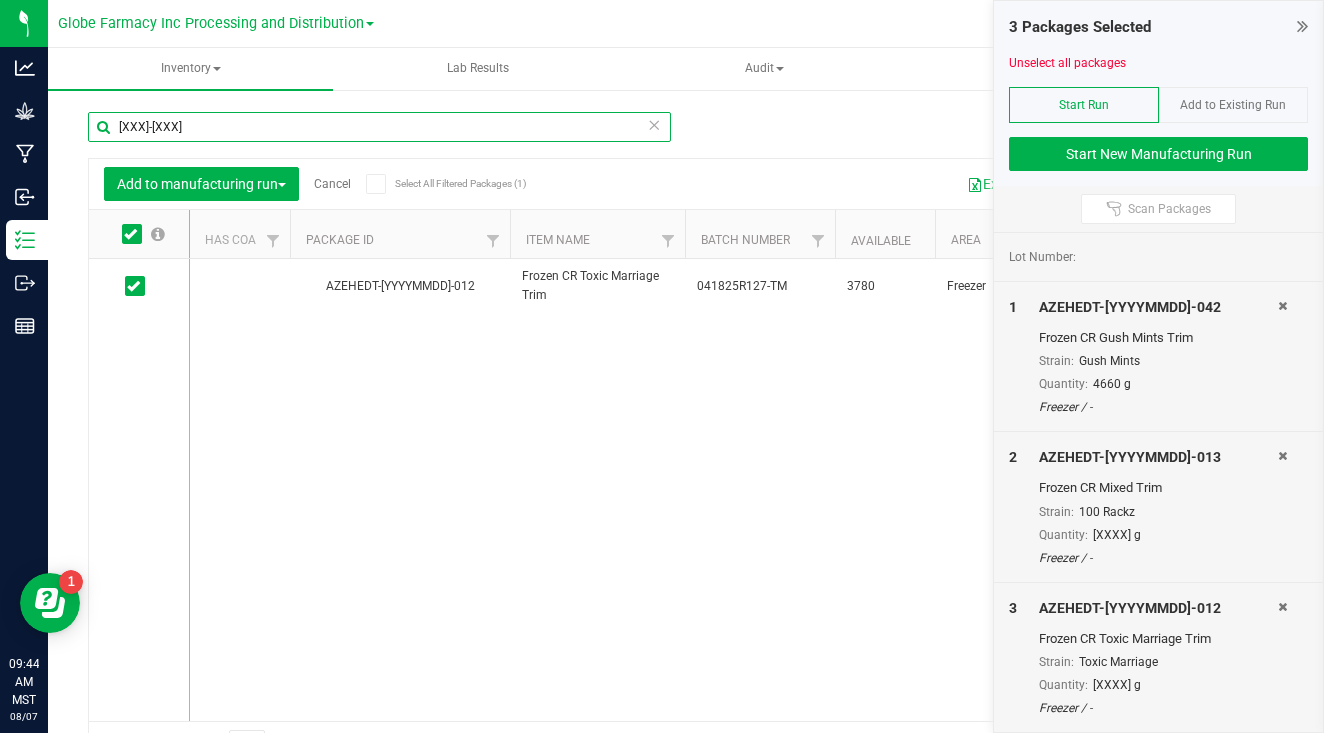 click on "[XXX]-[XXX]" at bounding box center (379, 127) 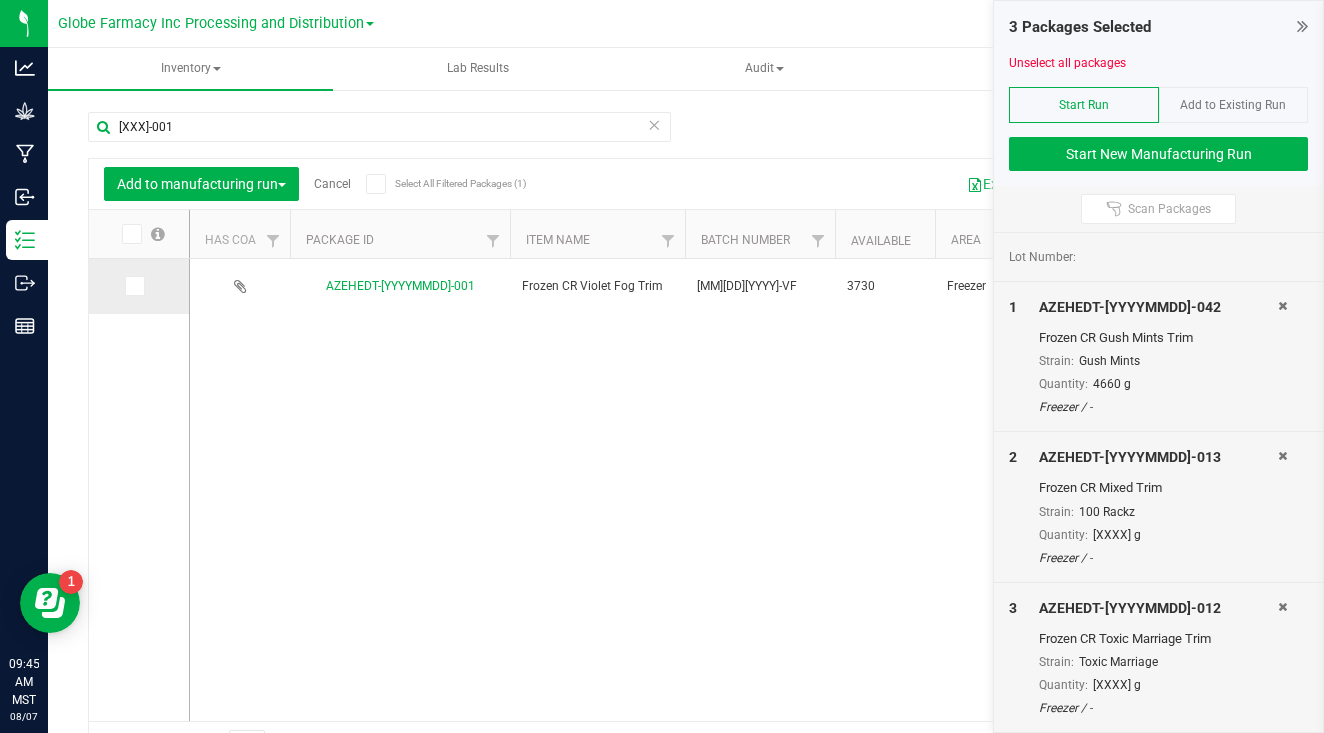 click at bounding box center (133, 286) 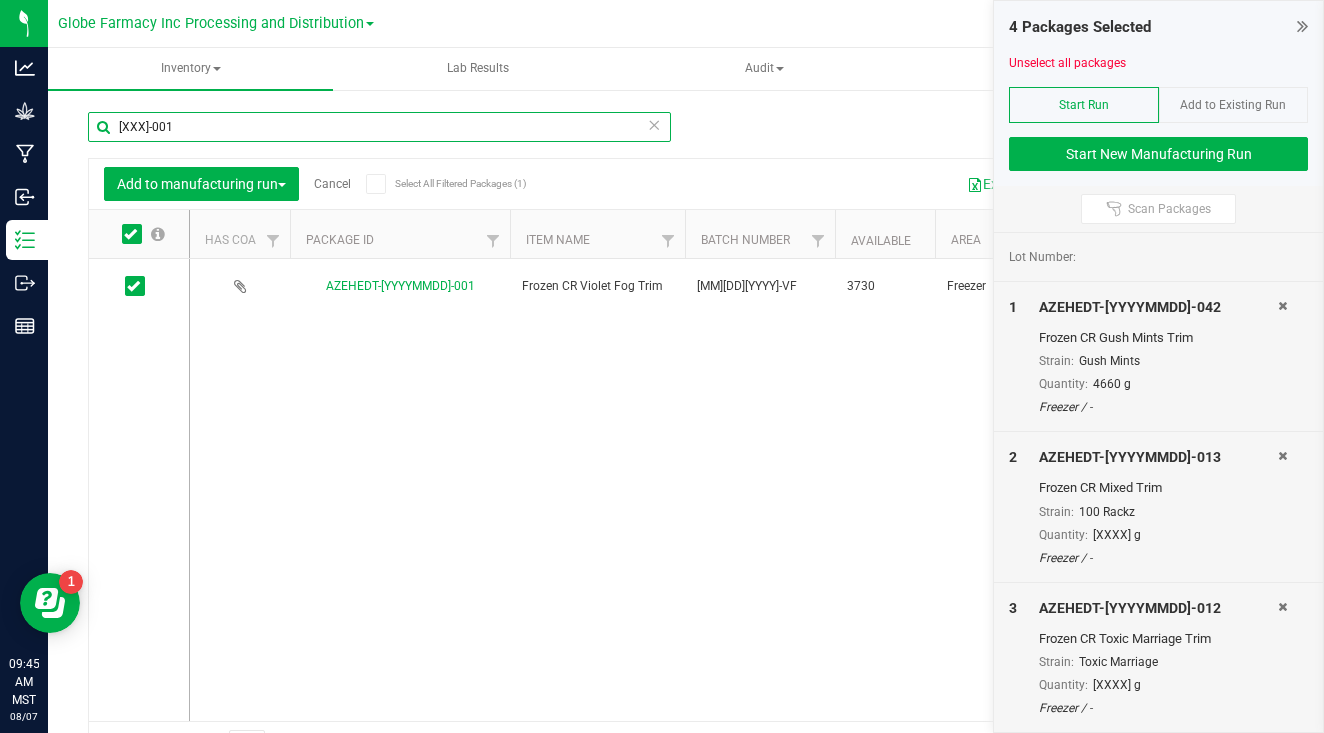 click on "[XXX]-001" at bounding box center (379, 127) 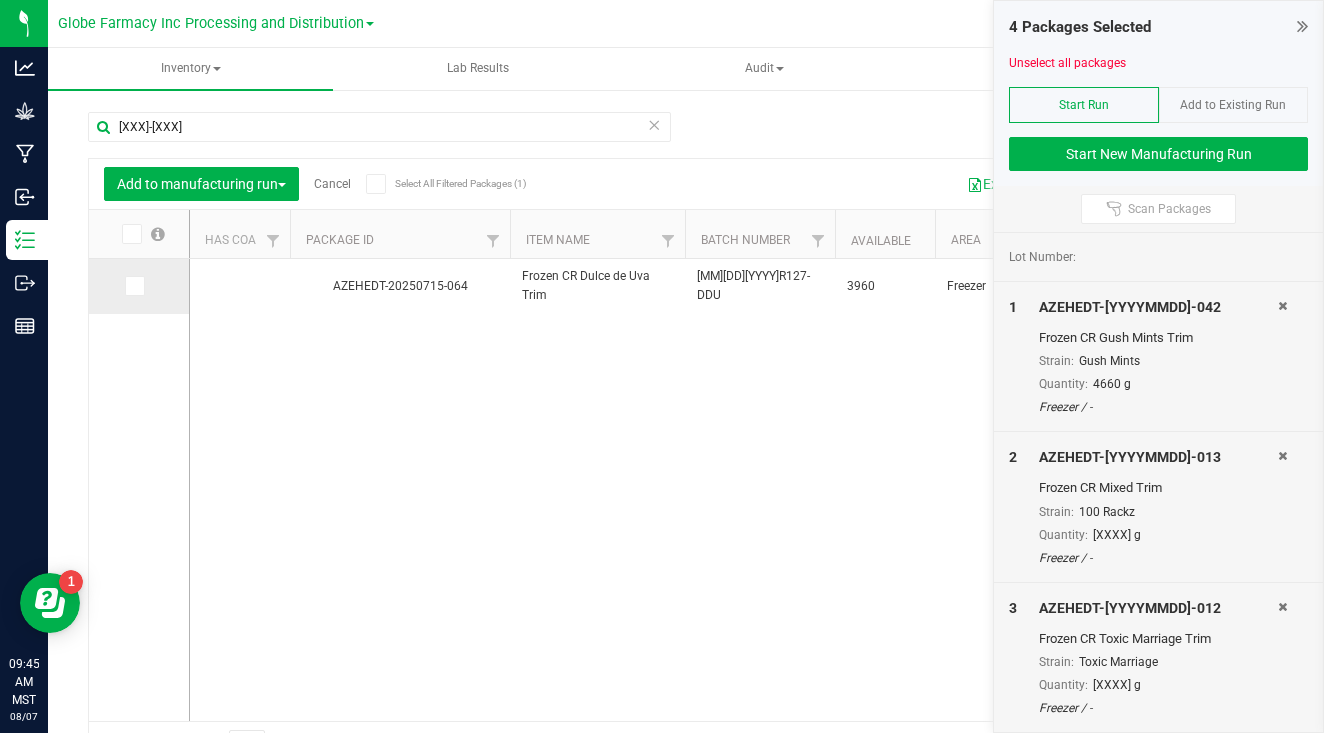 click at bounding box center (133, 286) 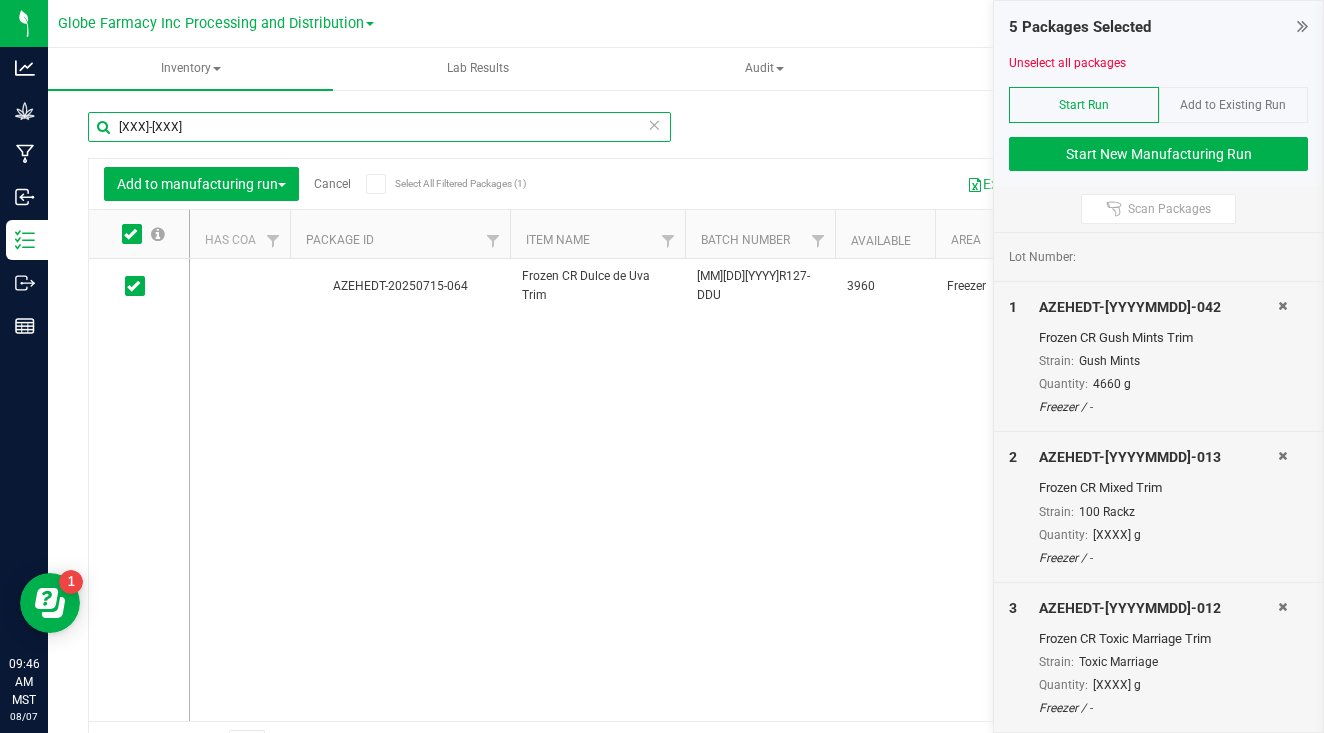 click on "[XXX]-[XXX]" at bounding box center [379, 127] 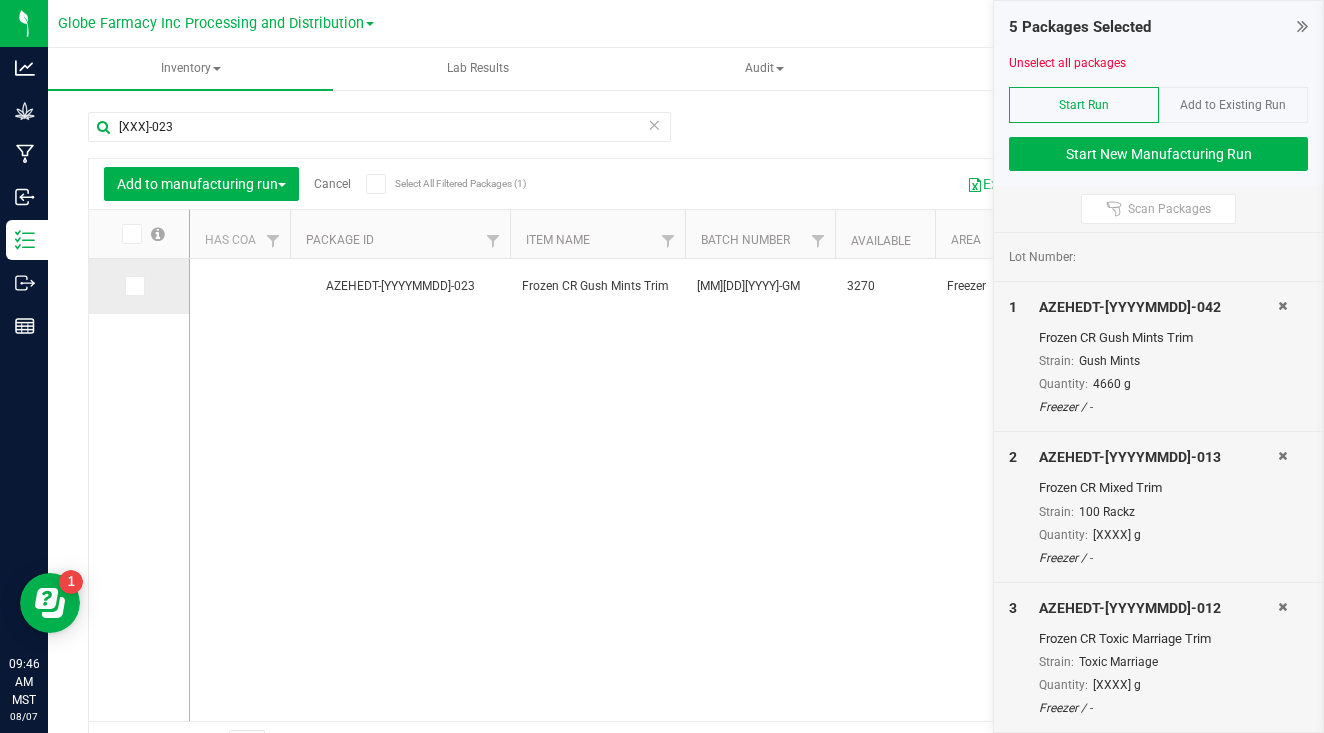click at bounding box center [133, 286] 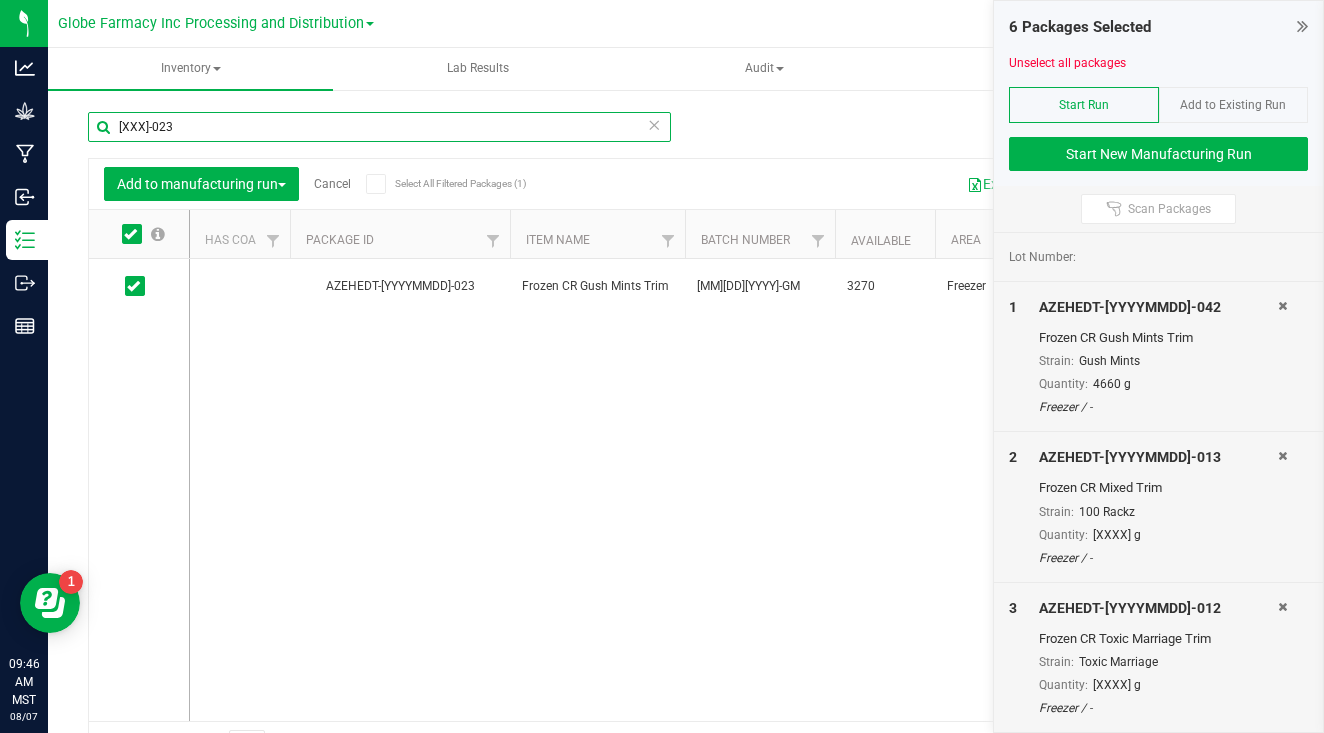 click on "[XXX]-023" at bounding box center (379, 127) 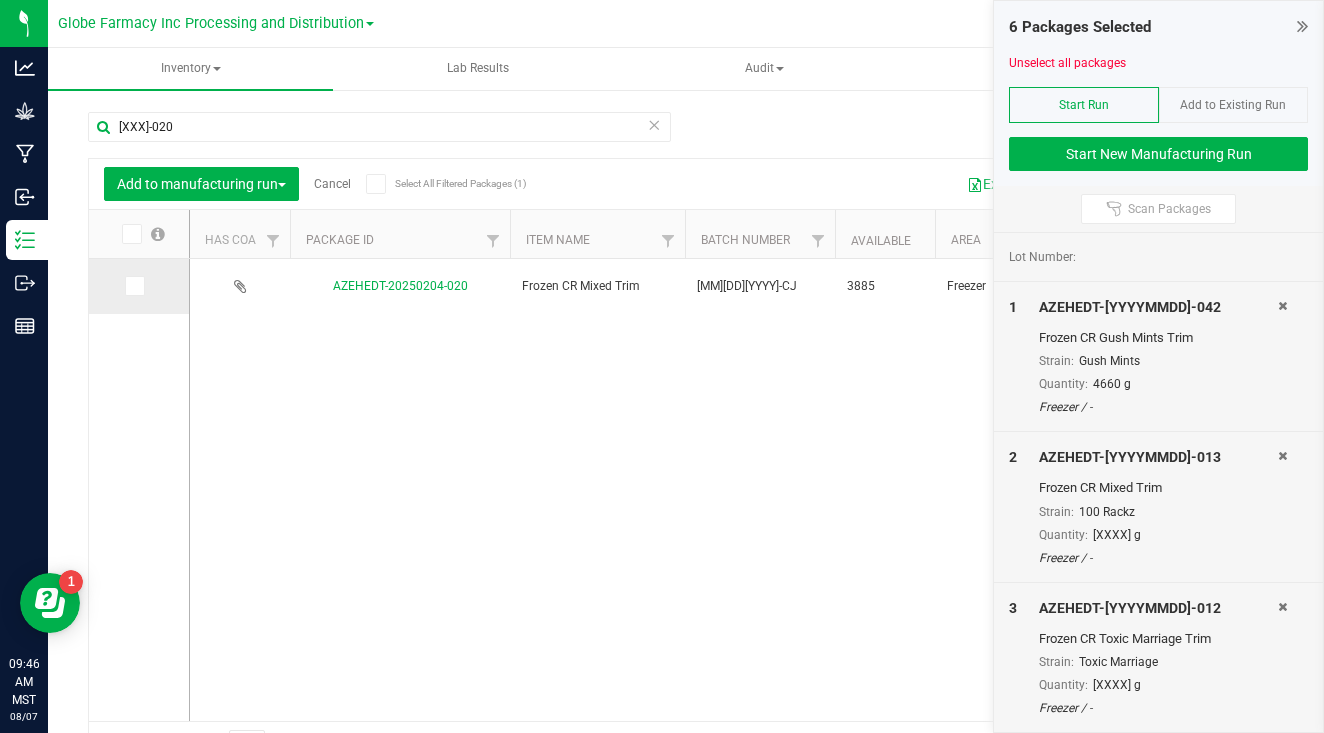 click at bounding box center (133, 286) 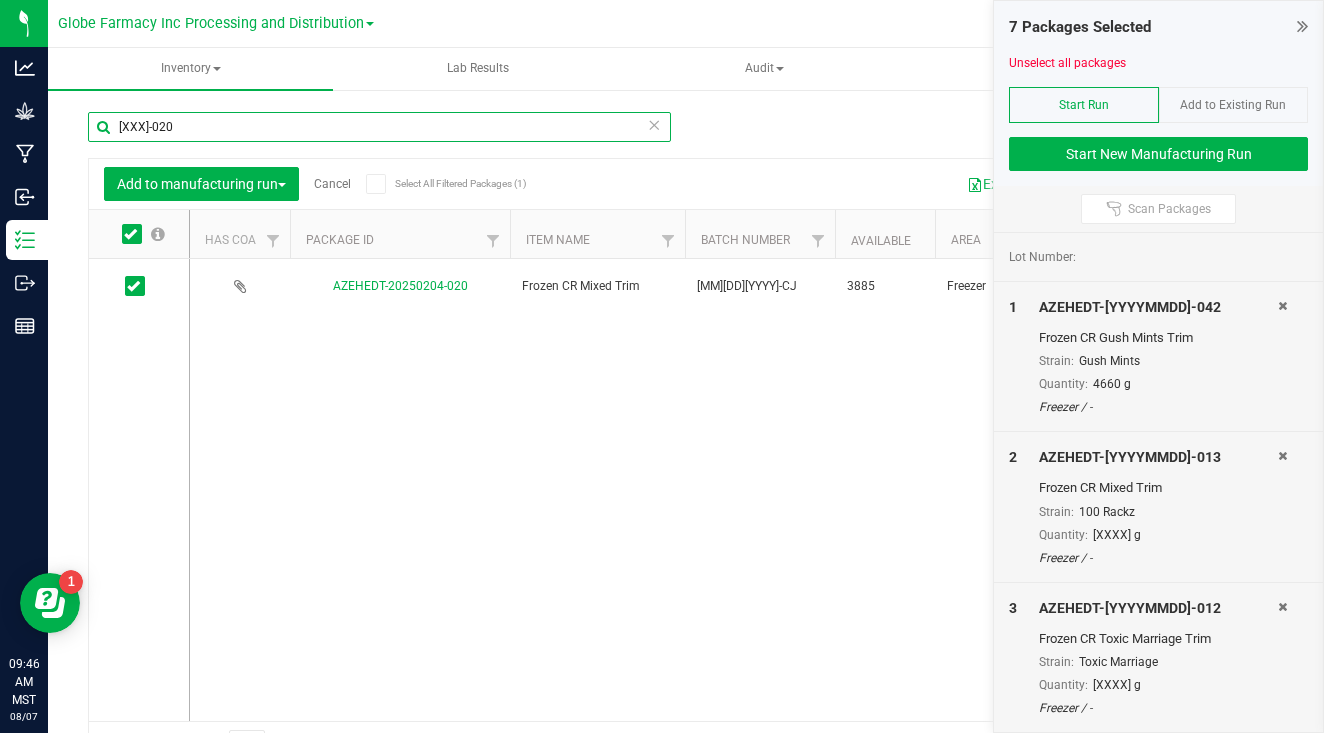 click on "[XXX]-020" at bounding box center [379, 127] 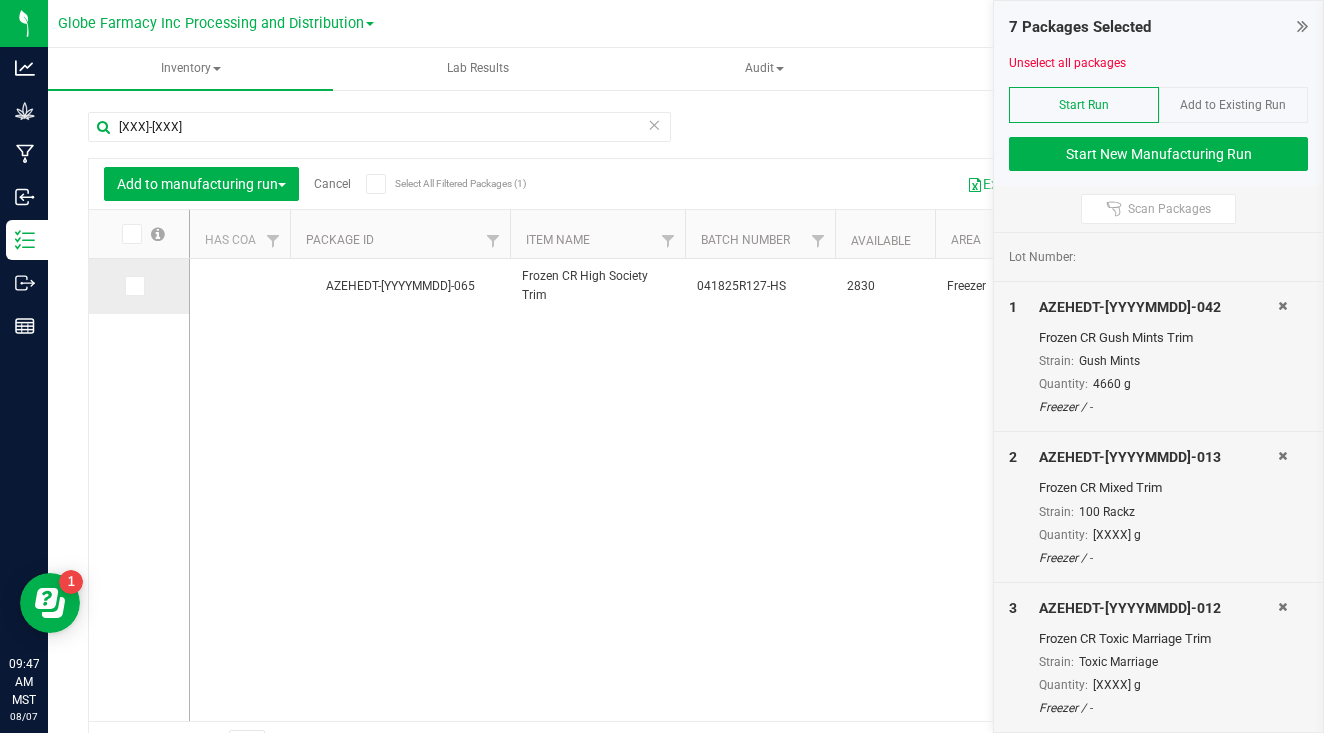 click at bounding box center (135, 286) 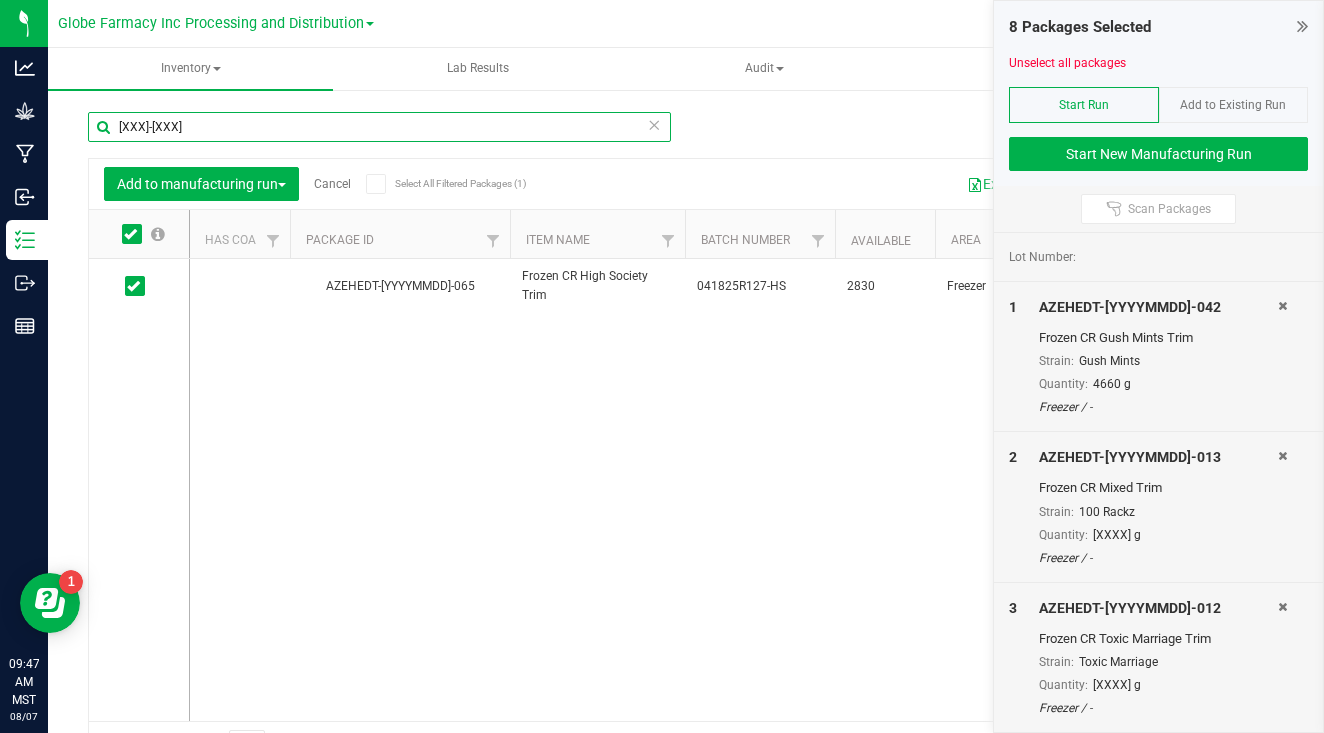 click on "[XXX]-[XXX]" at bounding box center (379, 127) 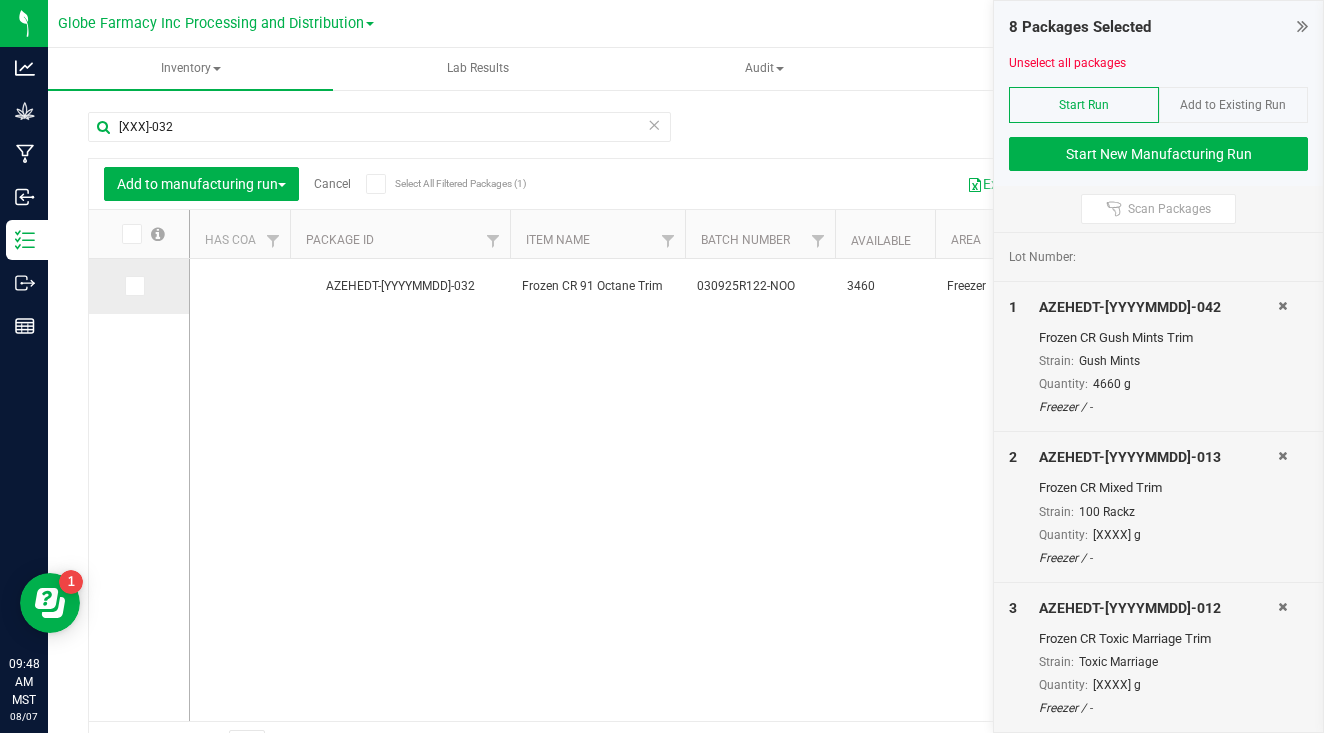 click at bounding box center (133, 286) 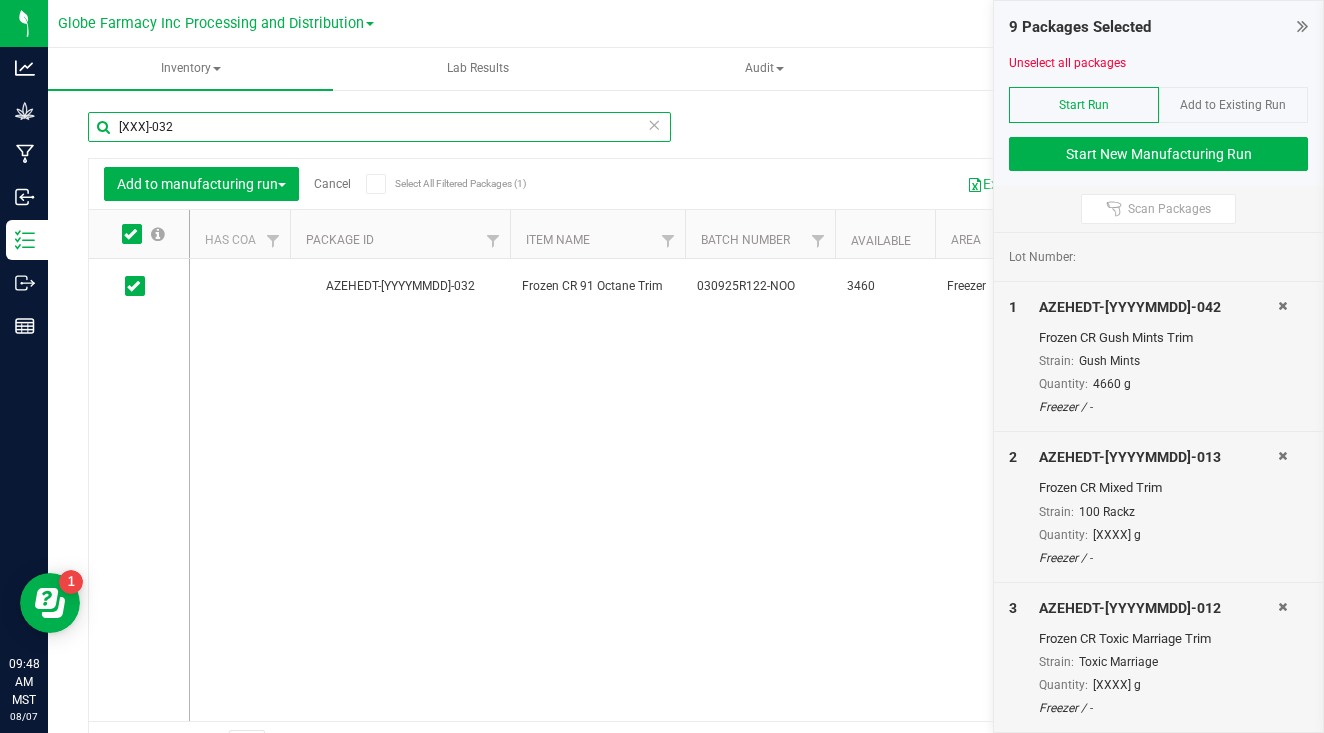 click on "[XXX]-032" at bounding box center [379, 127] 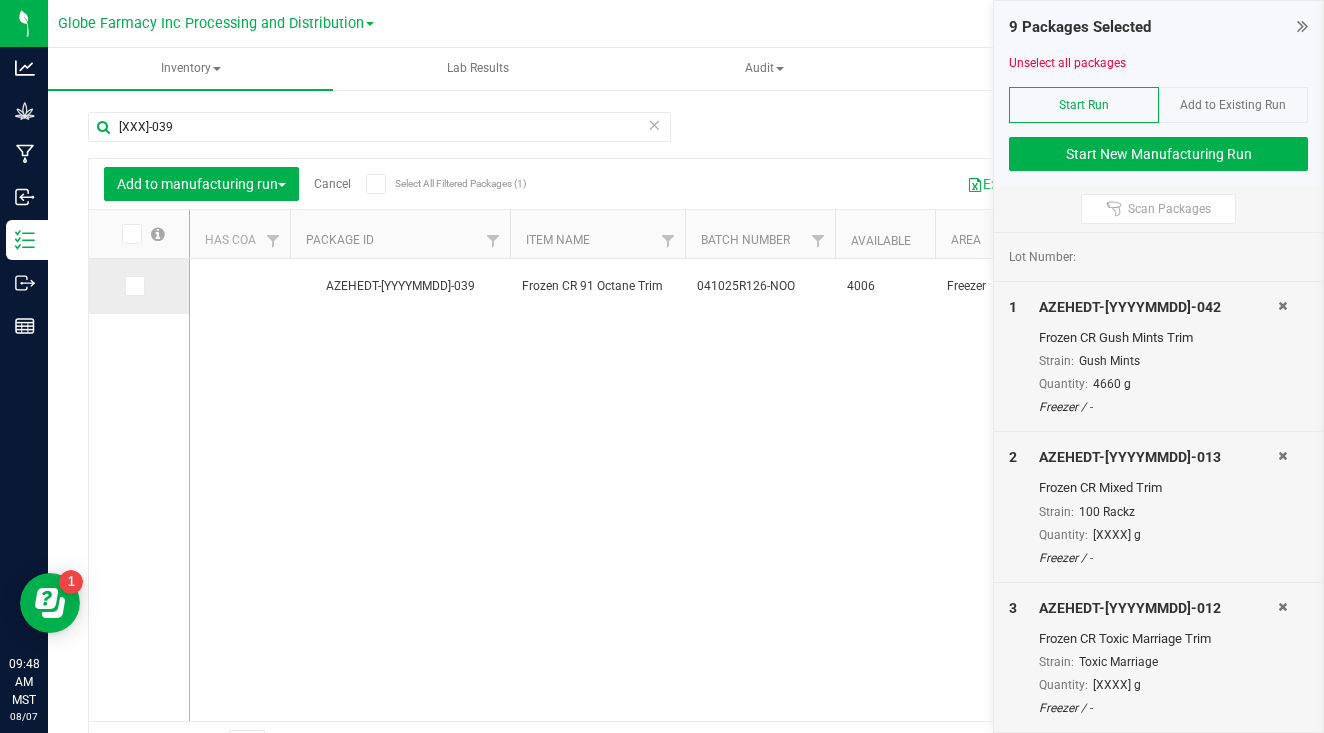 click at bounding box center (133, 286) 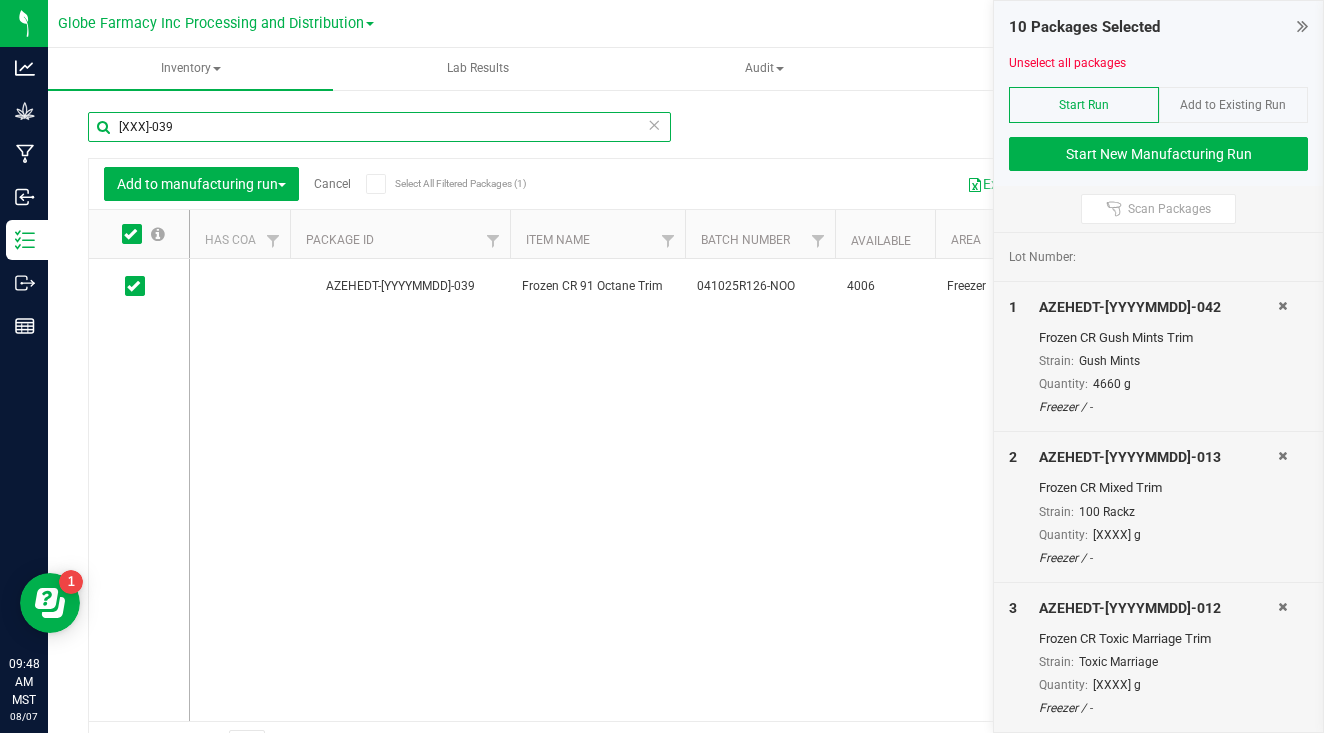 click on "[XXX]-039" at bounding box center [379, 127] 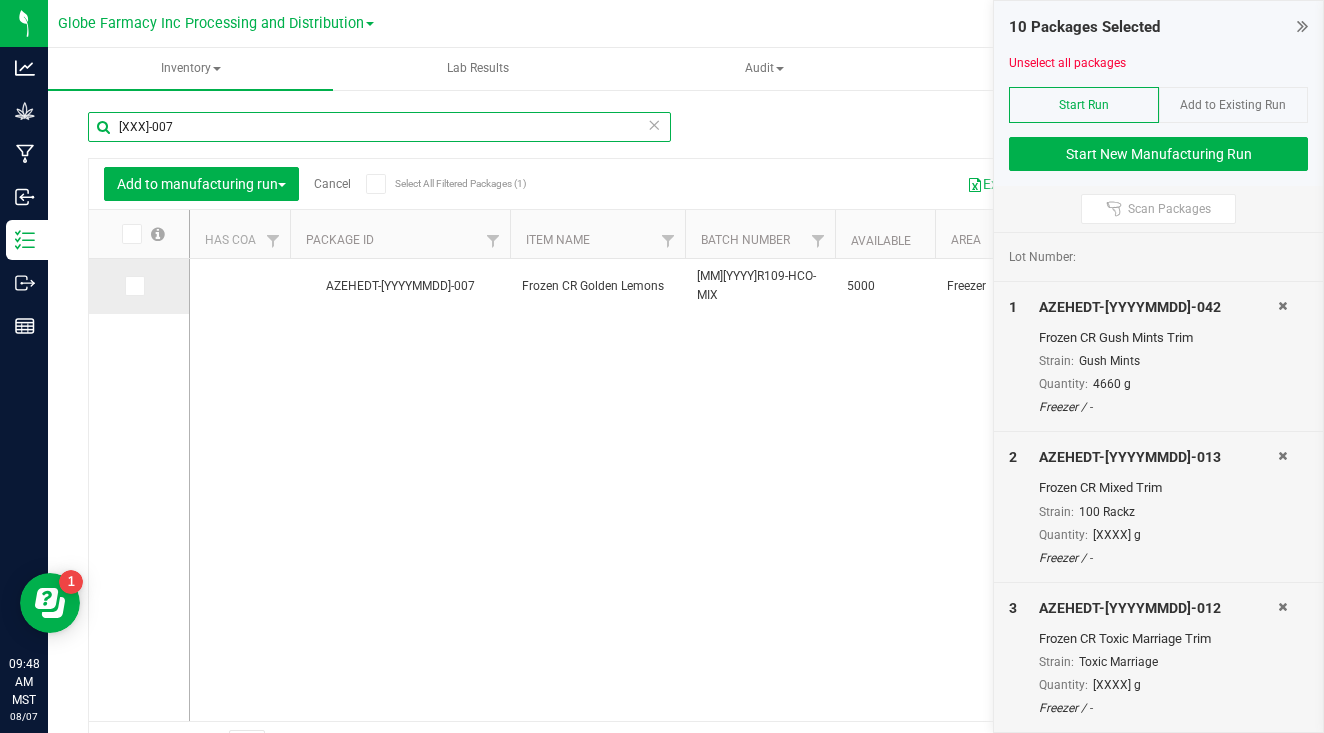 type on "[XXX]-007" 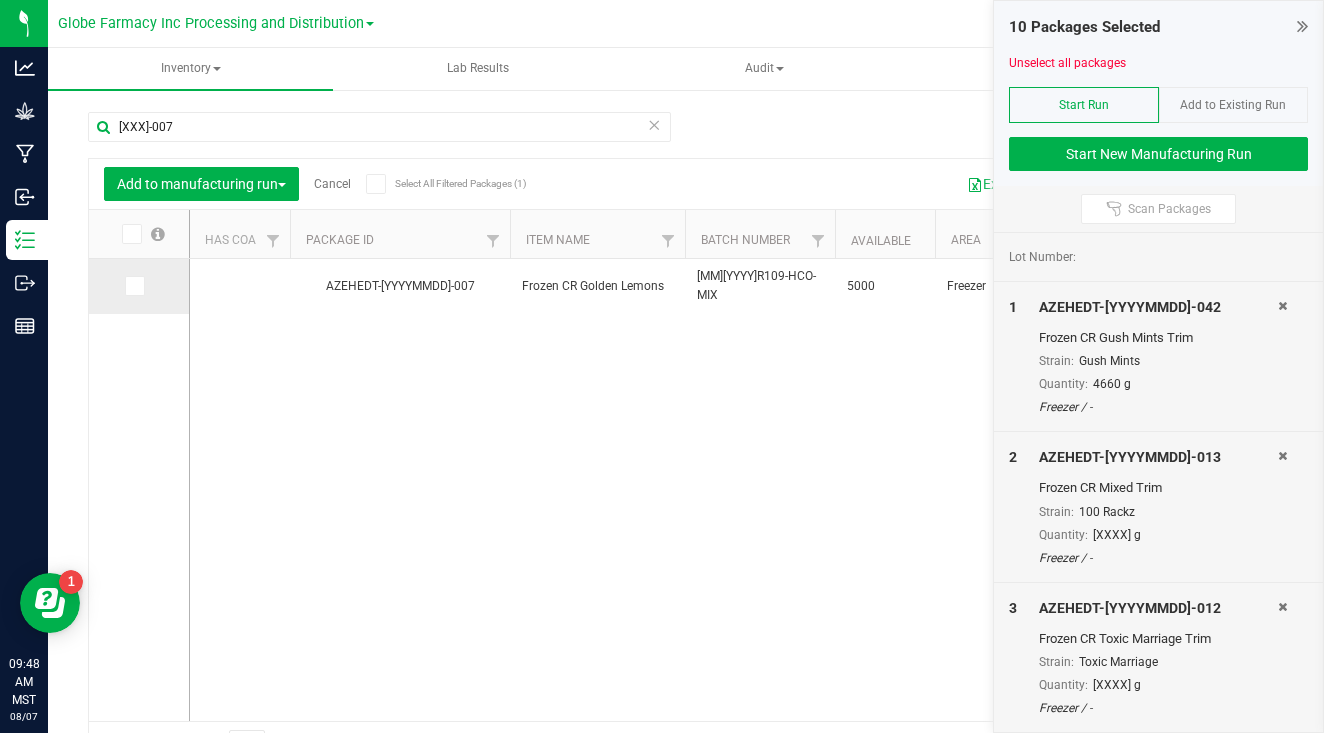click at bounding box center (133, 286) 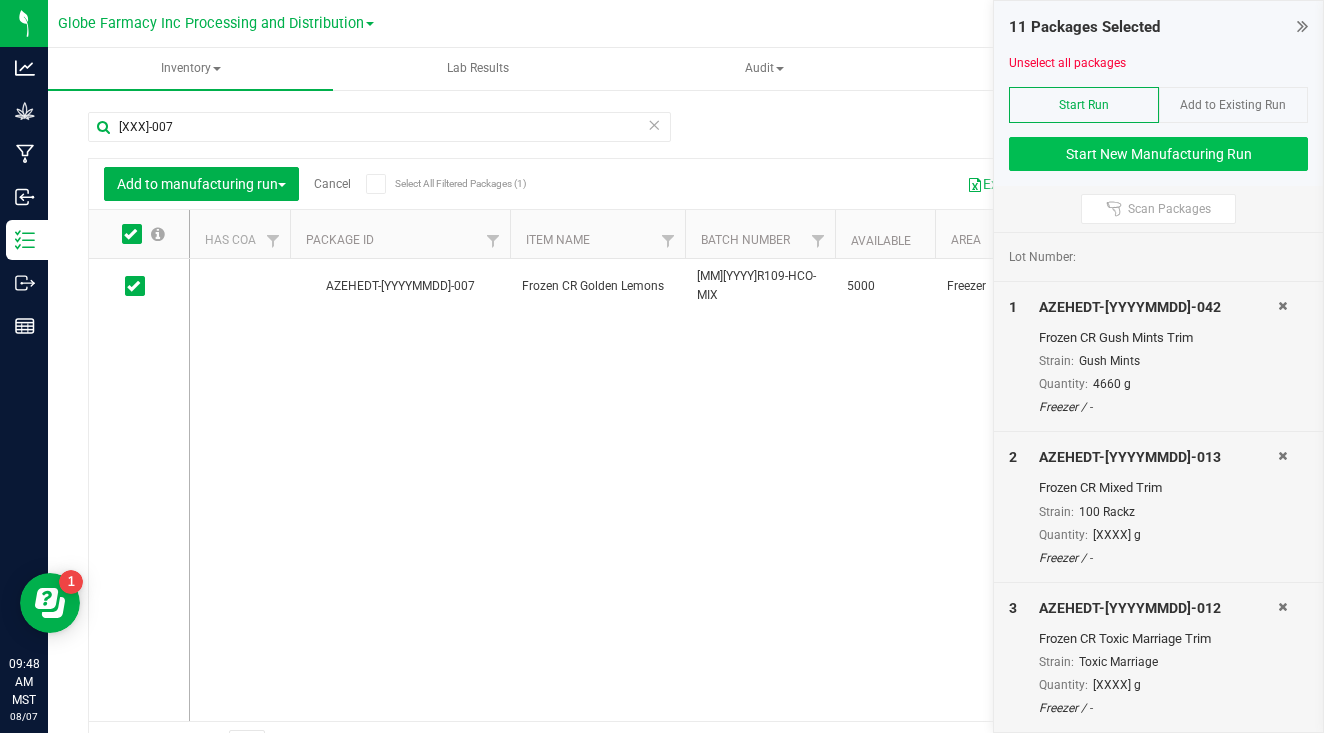 click on "Start New Manufacturing Run" at bounding box center [1158, 154] 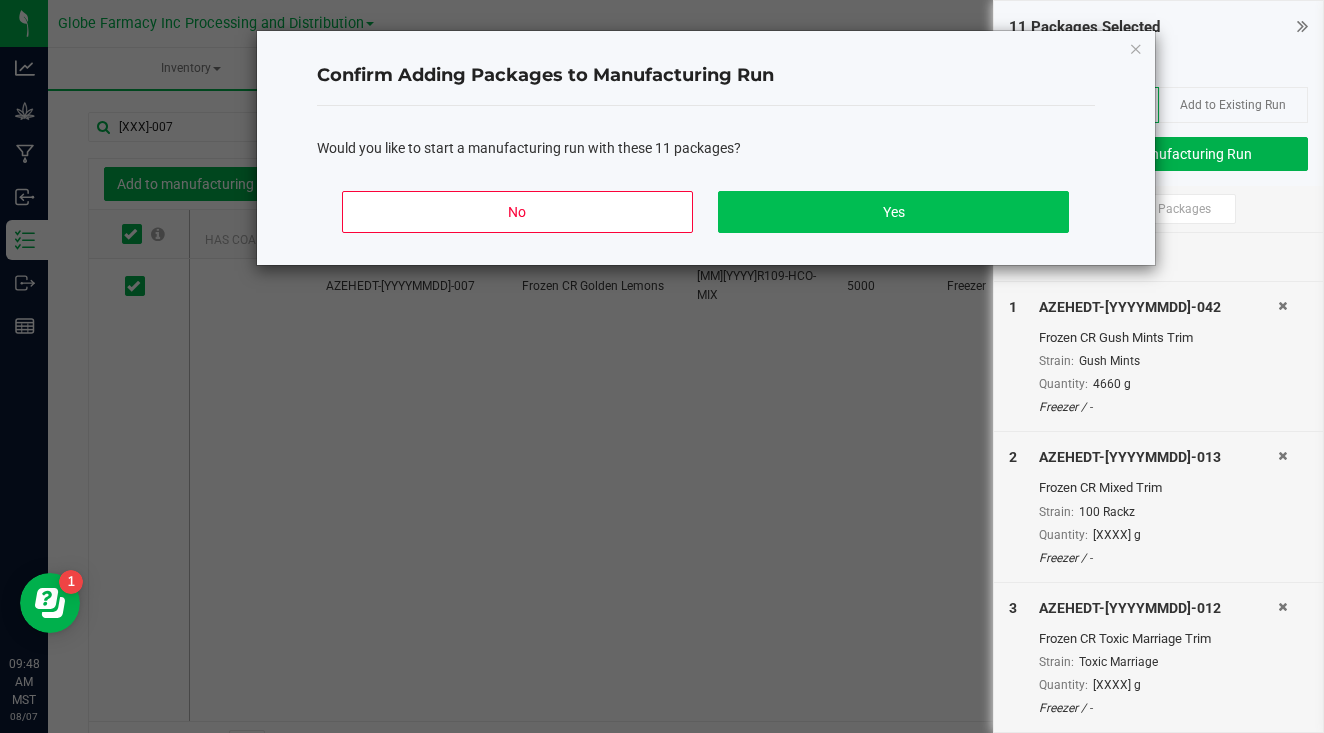 click on "Yes" 